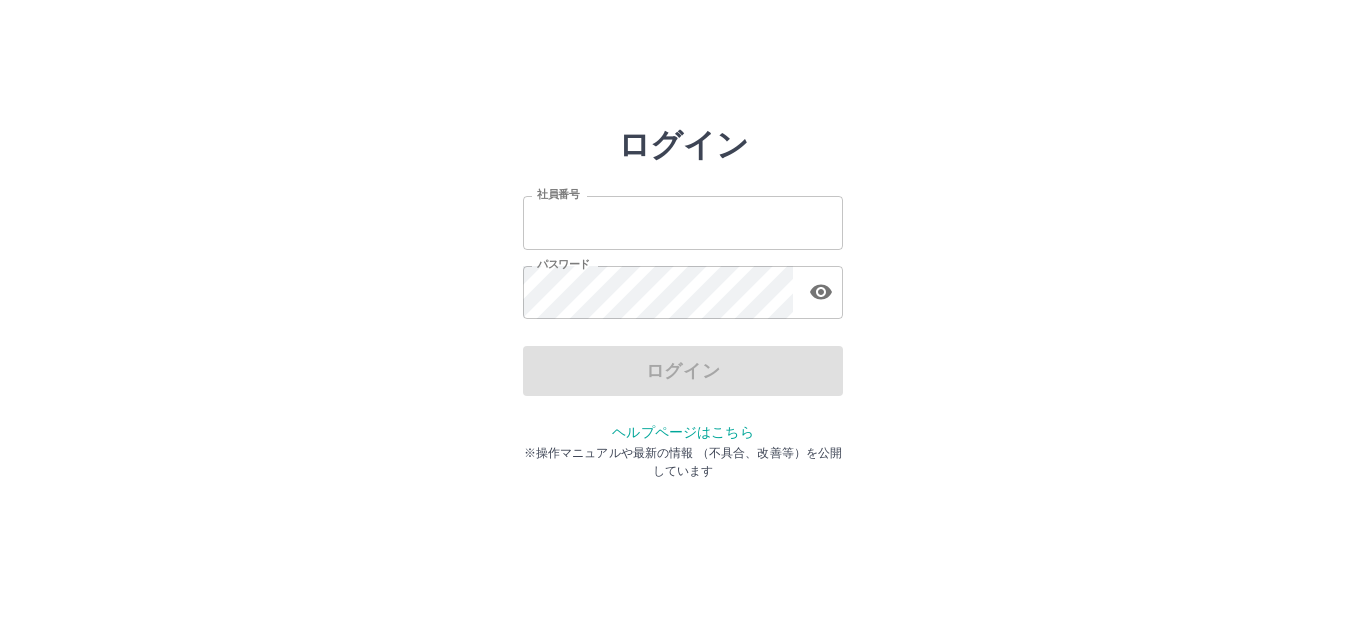 scroll, scrollTop: 0, scrollLeft: 0, axis: both 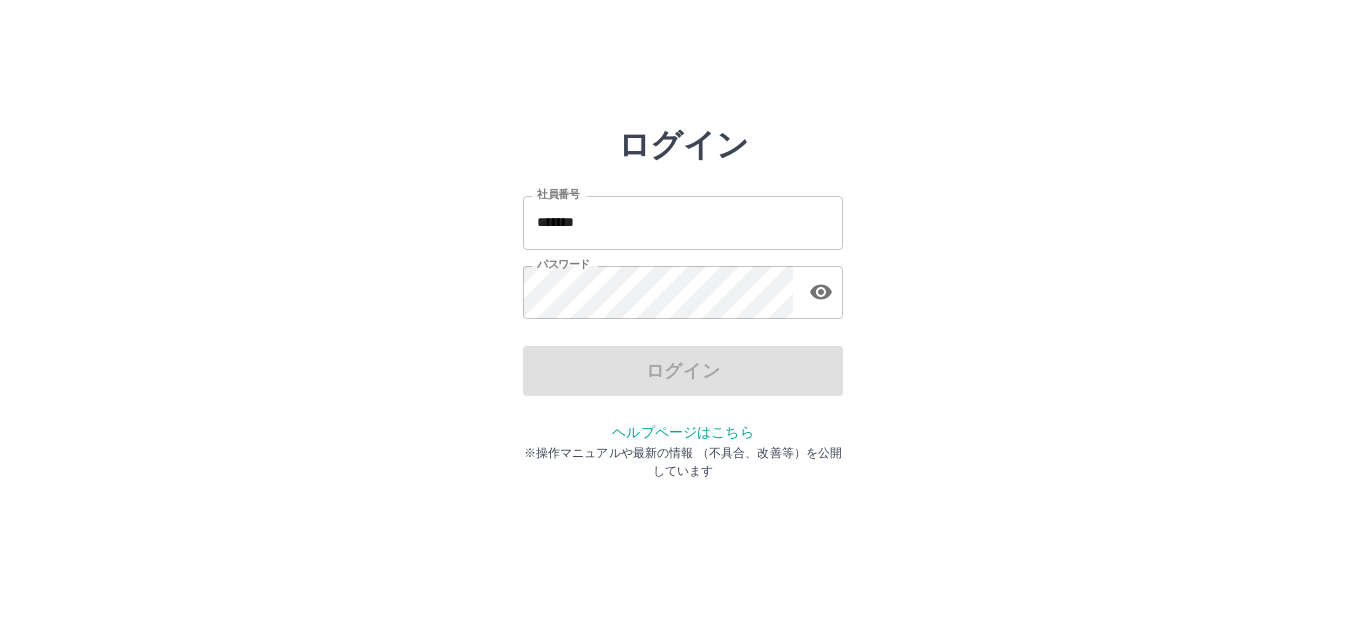 click on "ログイン" at bounding box center [683, 371] 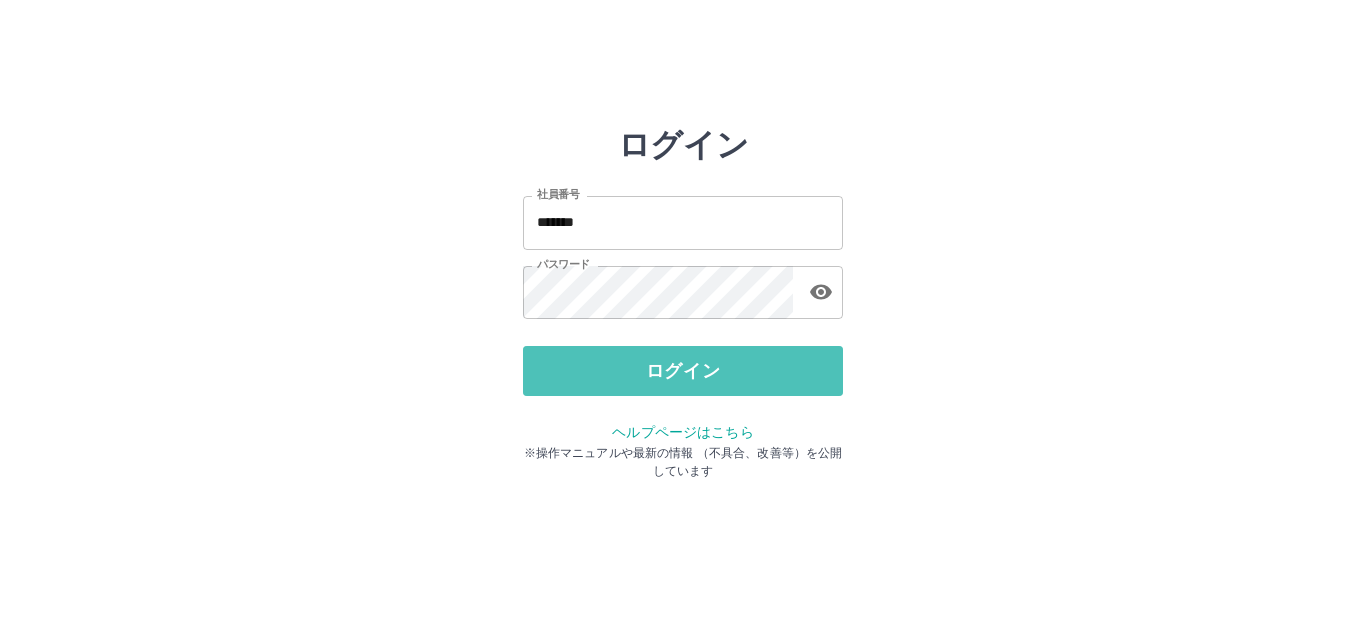click on "ログイン" at bounding box center (683, 371) 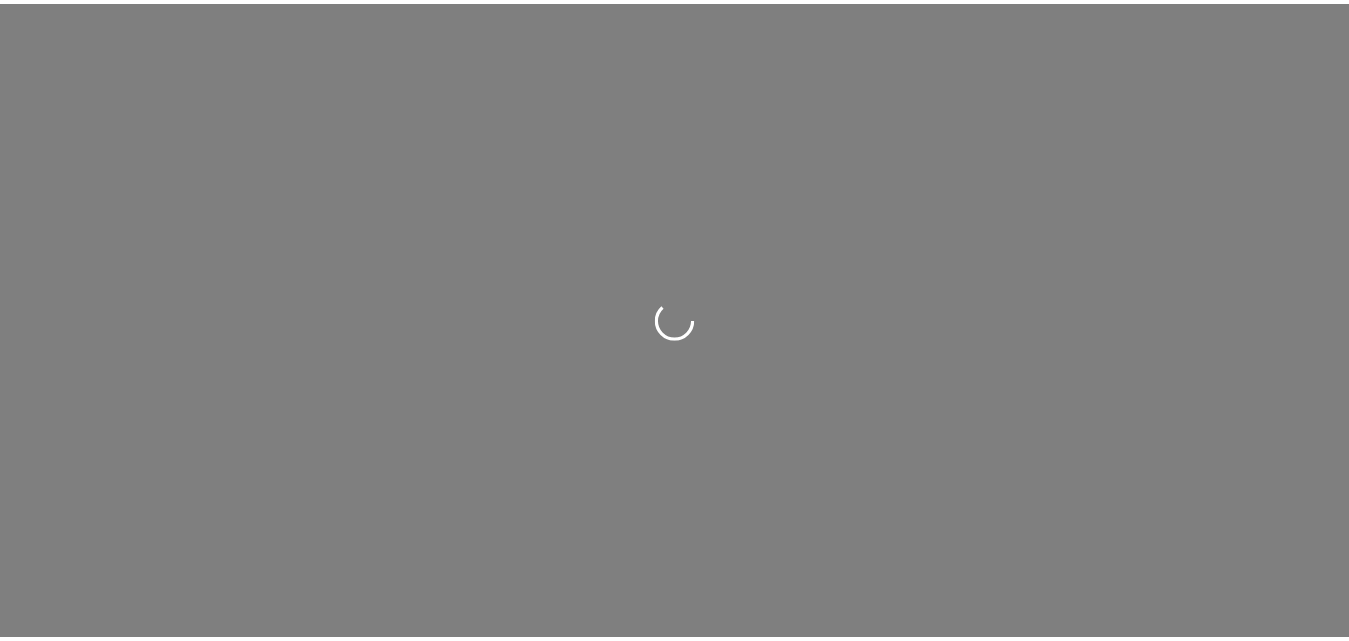 scroll, scrollTop: 0, scrollLeft: 0, axis: both 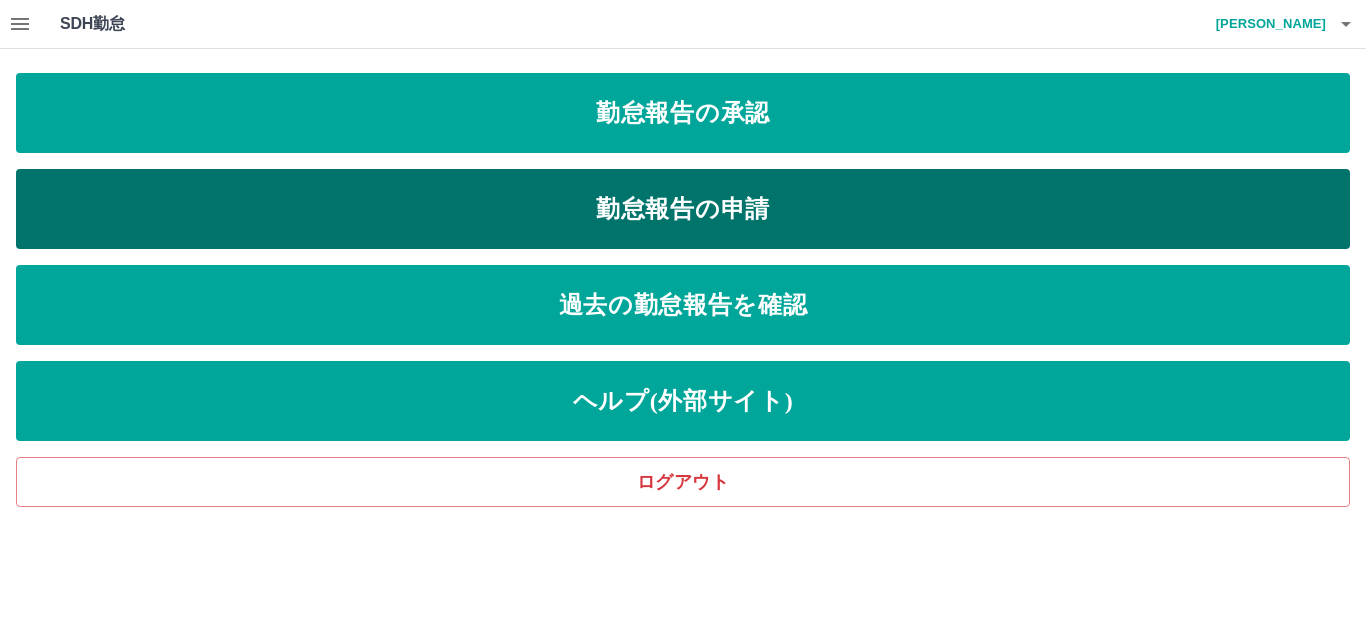 click on "勤怠報告の申請" at bounding box center (683, 209) 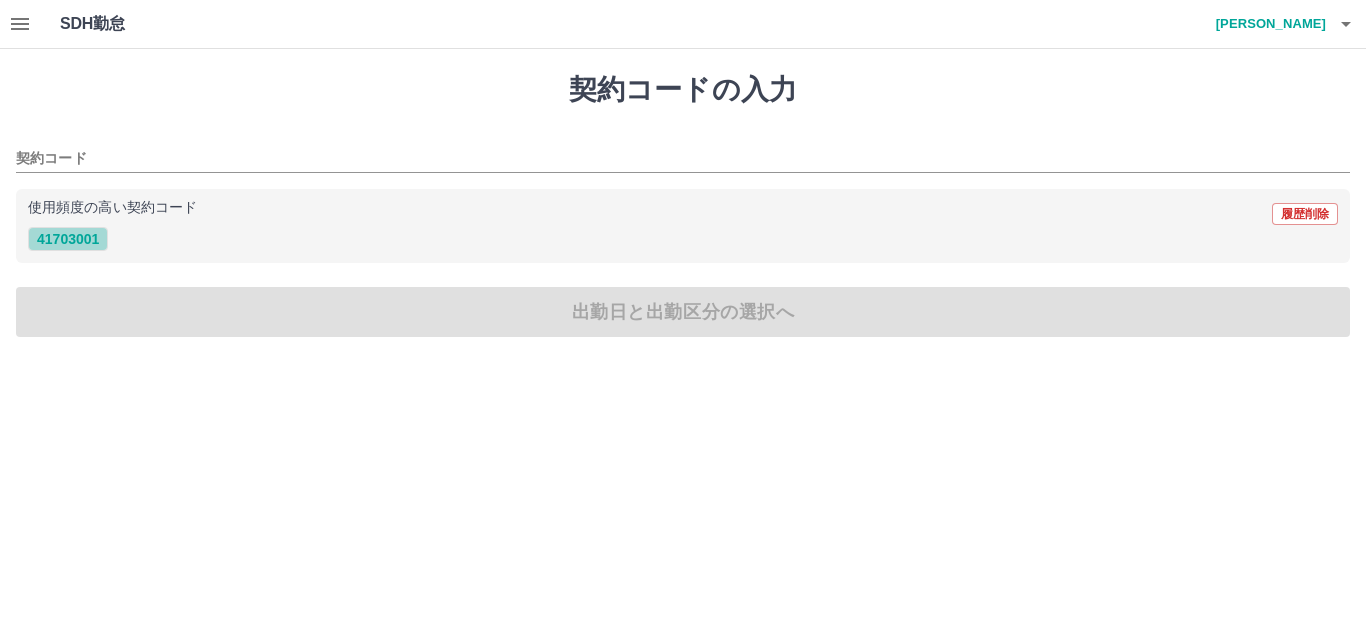 click on "41703001" at bounding box center [68, 239] 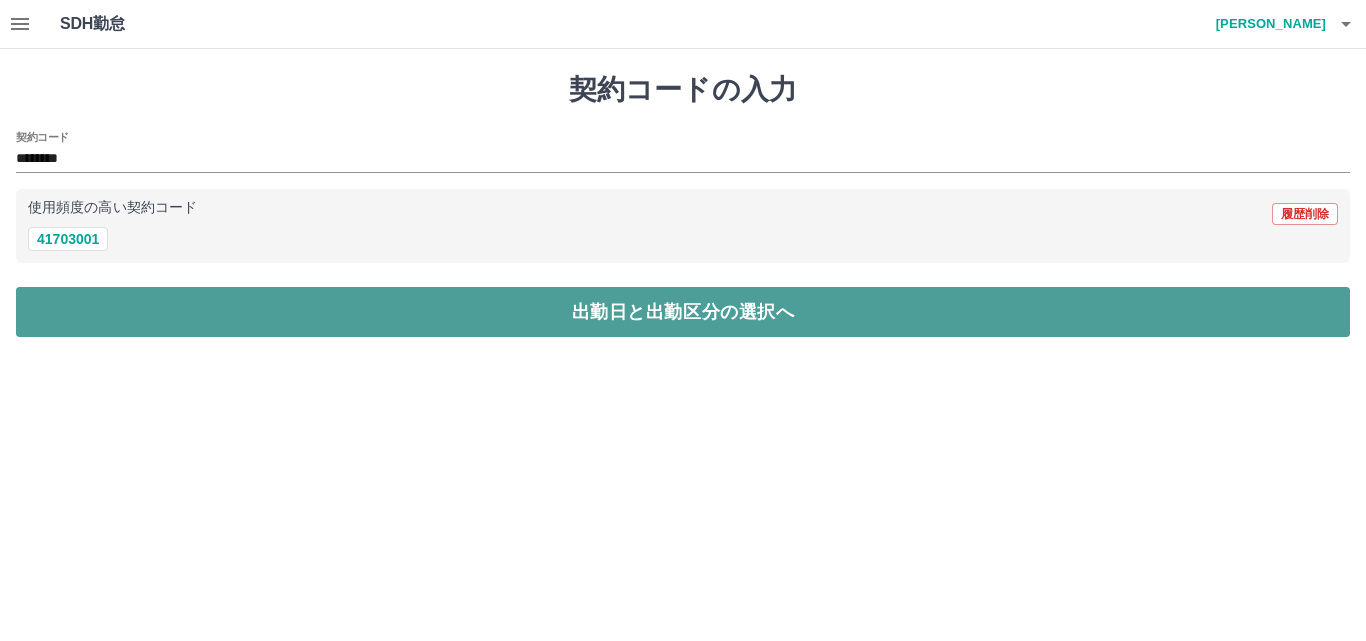 click on "出勤日と出勤区分の選択へ" at bounding box center [683, 312] 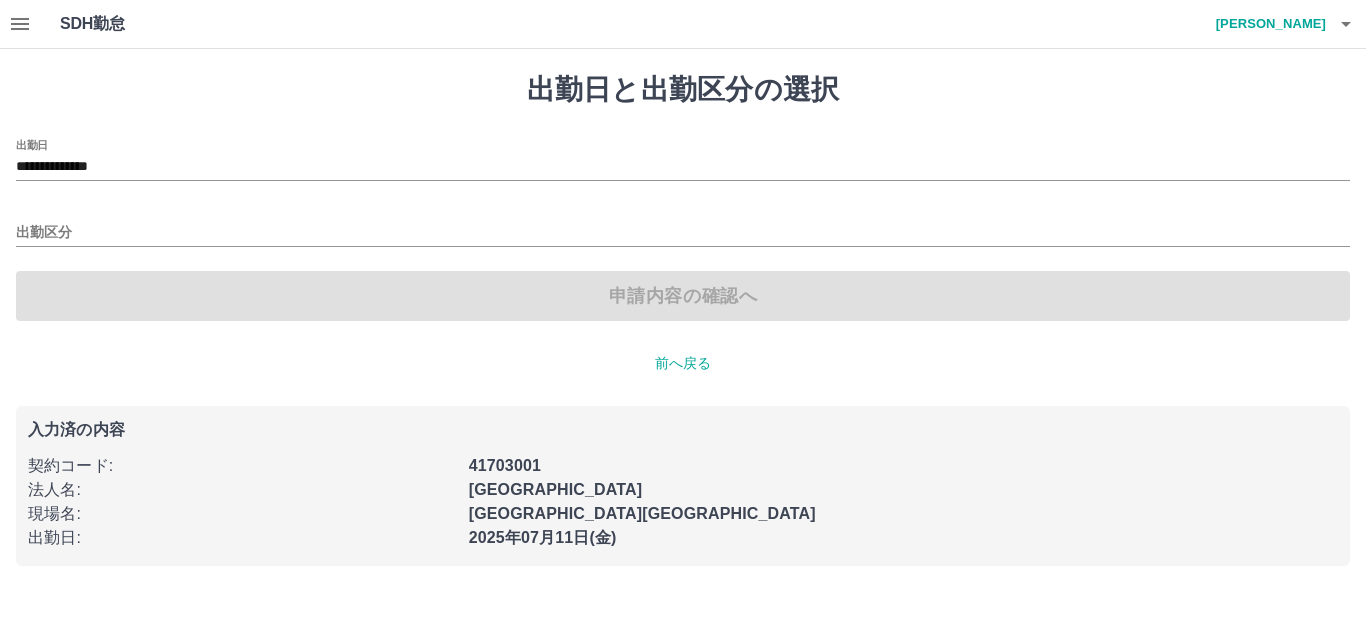 click on "出勤区分" at bounding box center (683, 226) 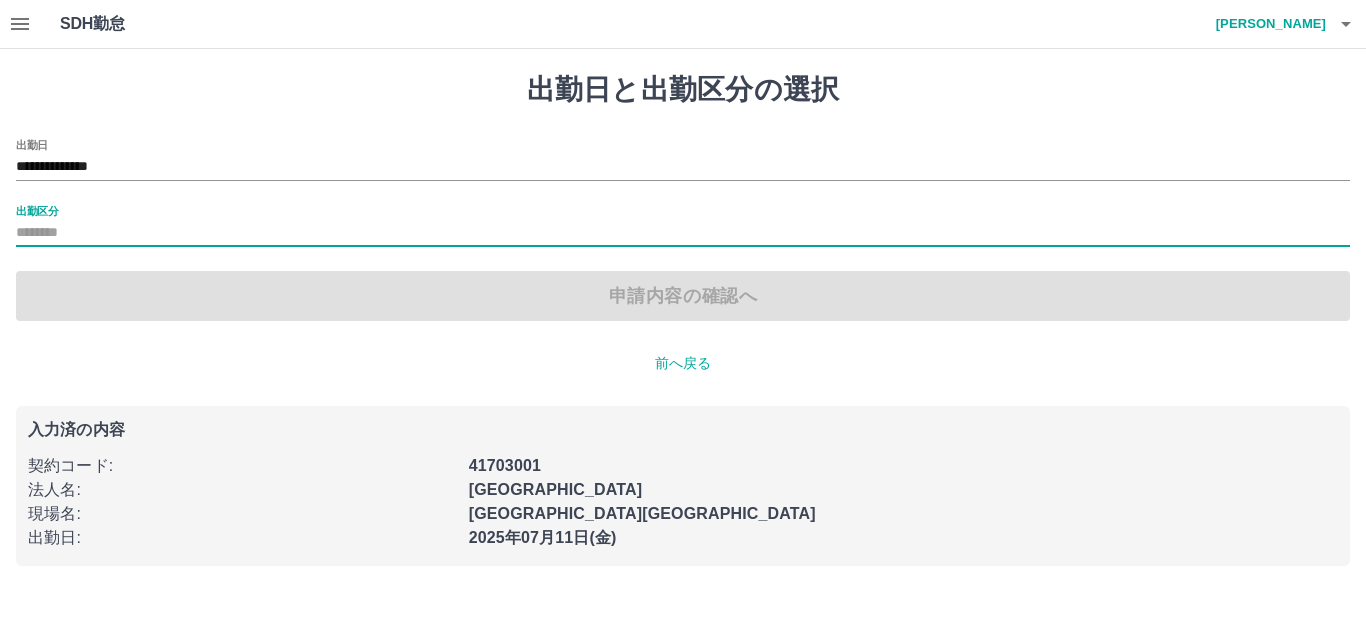 click on "出勤区分" at bounding box center [683, 233] 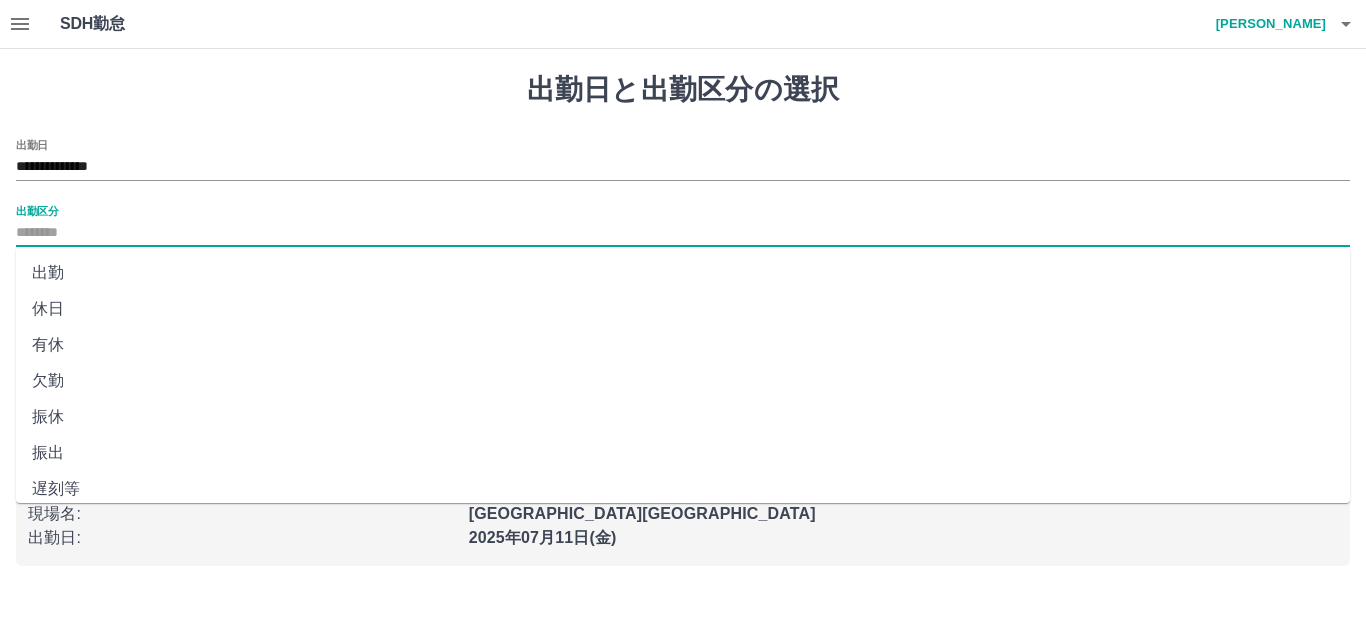 click on "出勤" at bounding box center [683, 273] 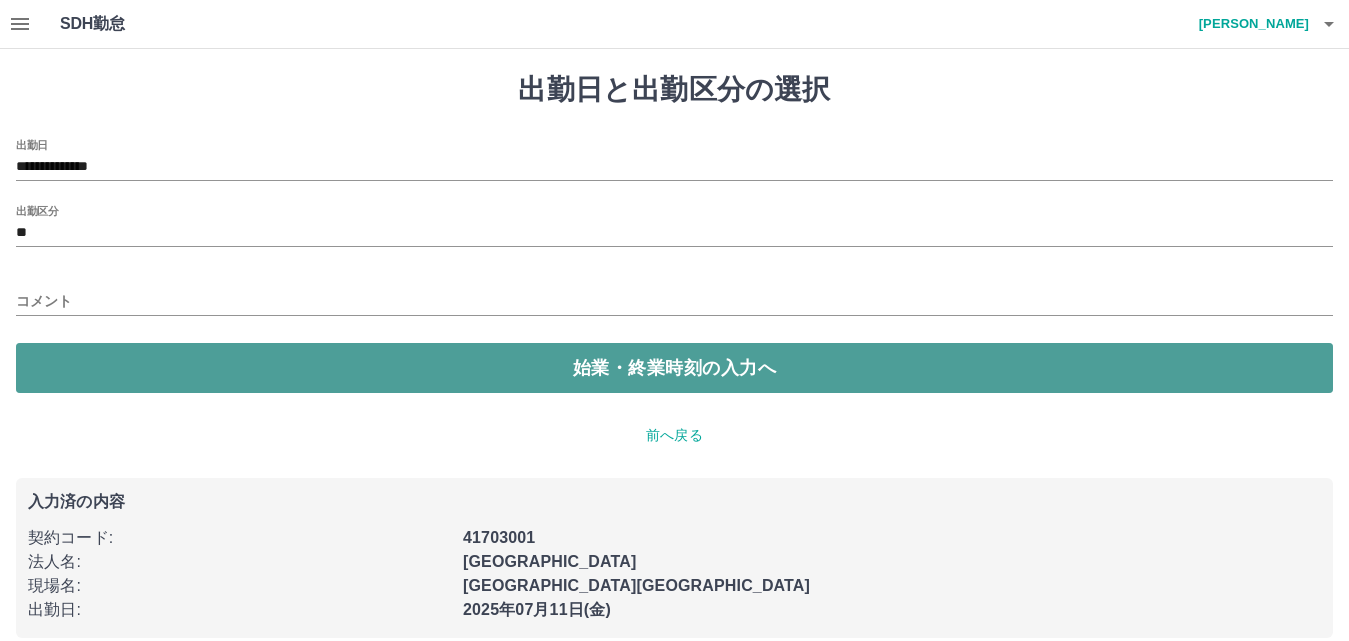 click on "始業・終業時刻の入力へ" at bounding box center [674, 368] 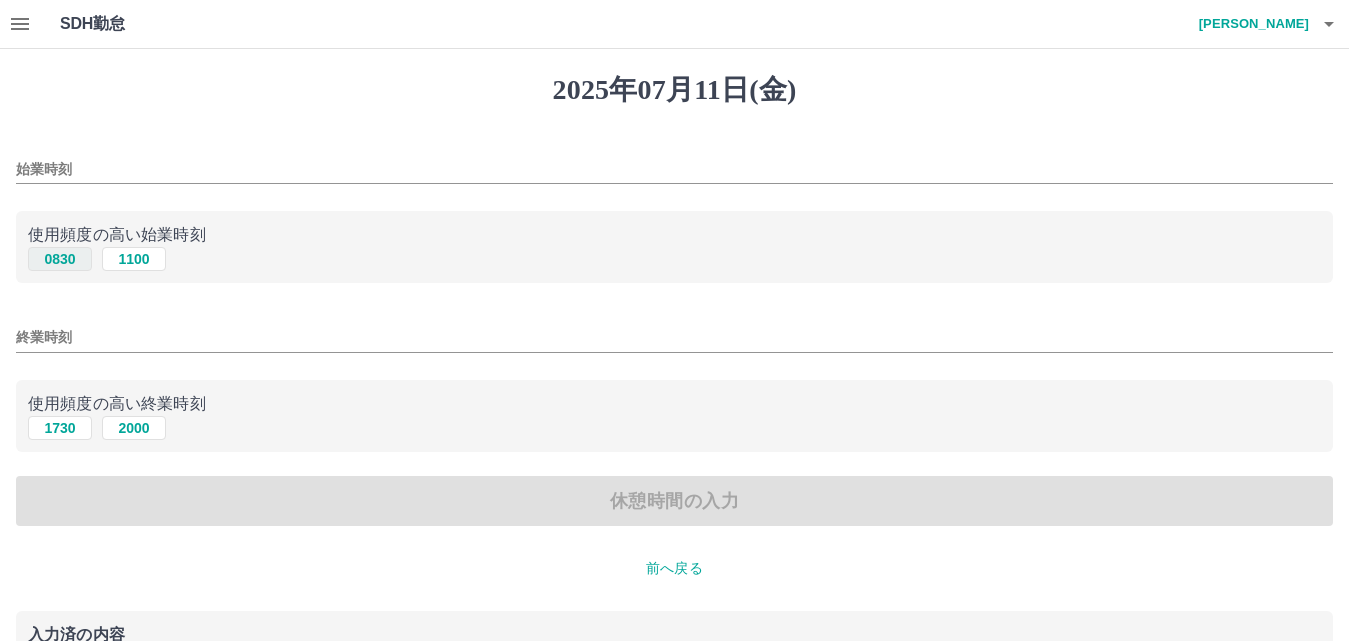 click on "0830" at bounding box center [60, 259] 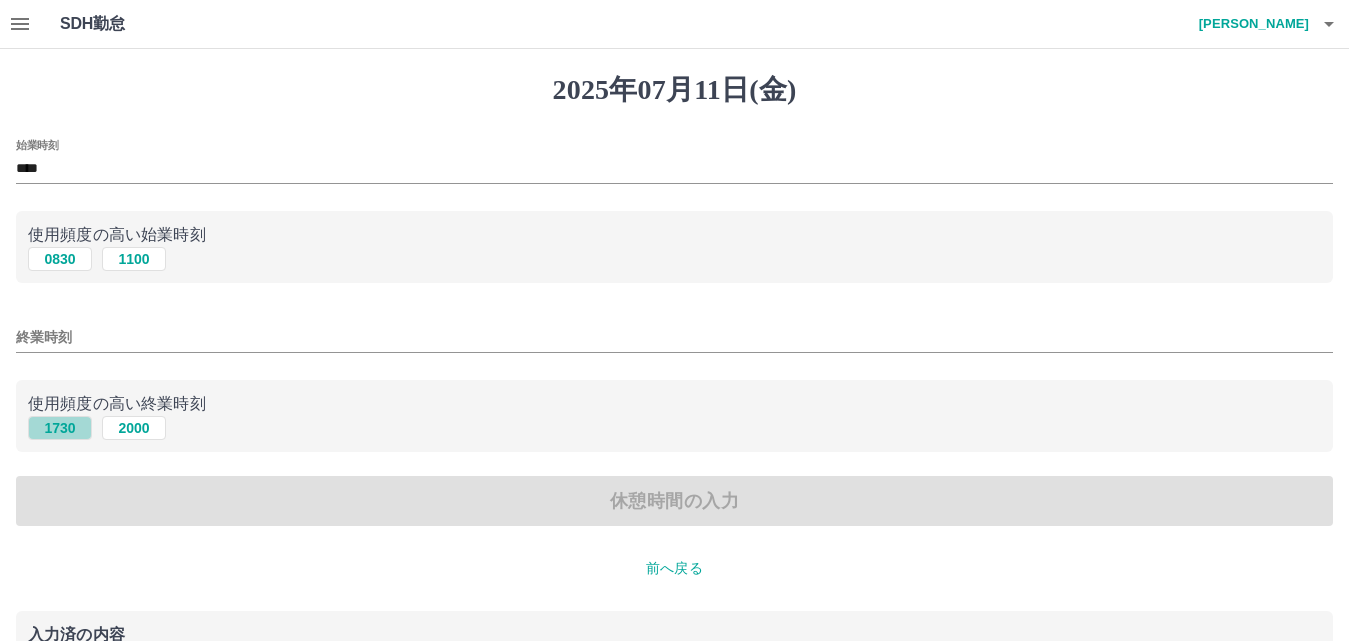 click on "1730" at bounding box center [60, 428] 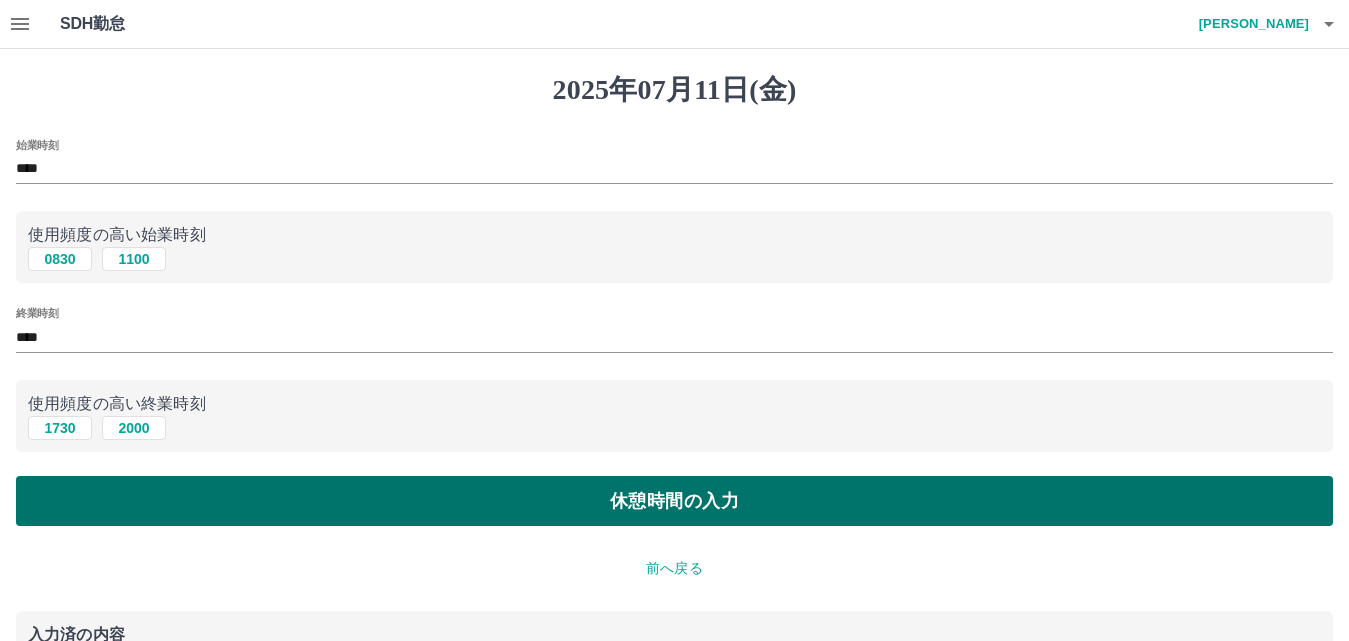 click on "休憩時間の入力" at bounding box center [674, 501] 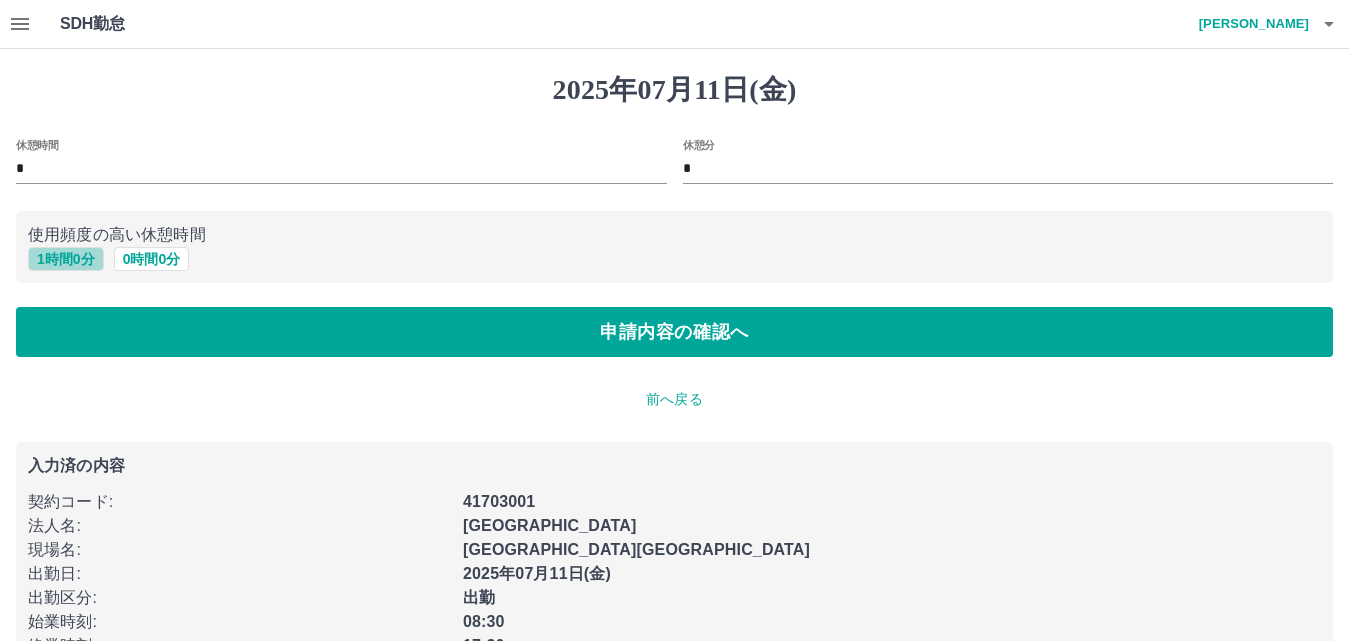 click on "1 時間 0 分" at bounding box center [66, 259] 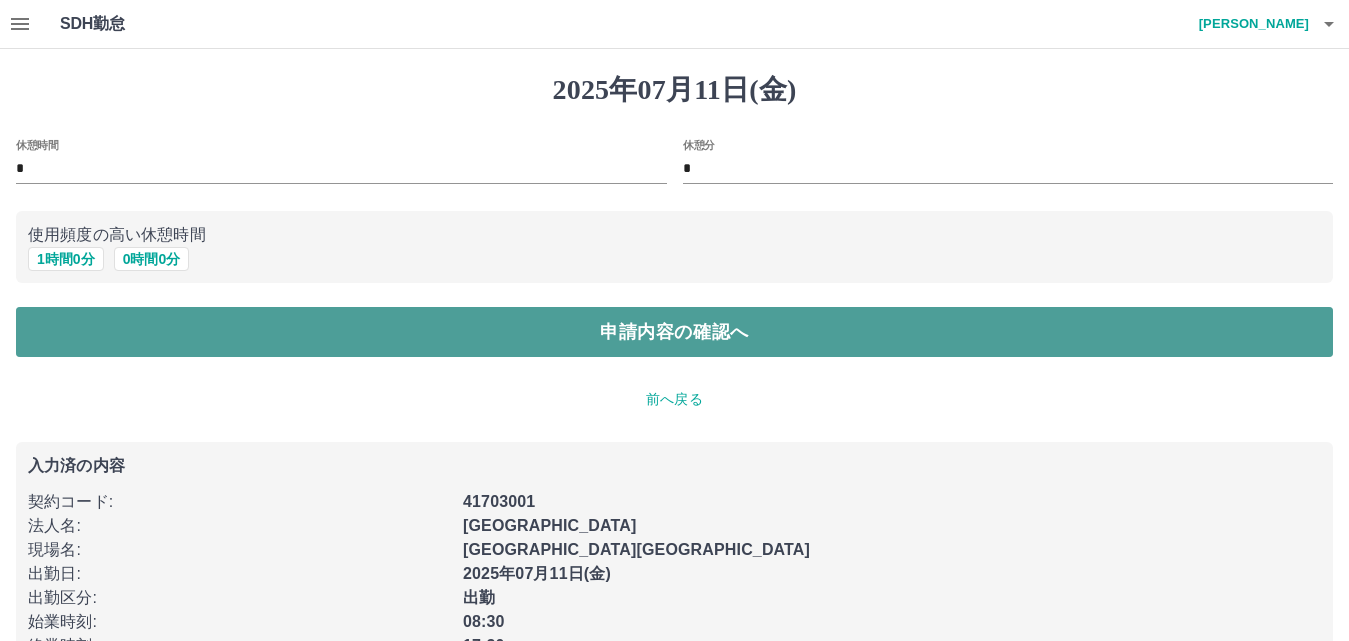 click on "申請内容の確認へ" at bounding box center [674, 332] 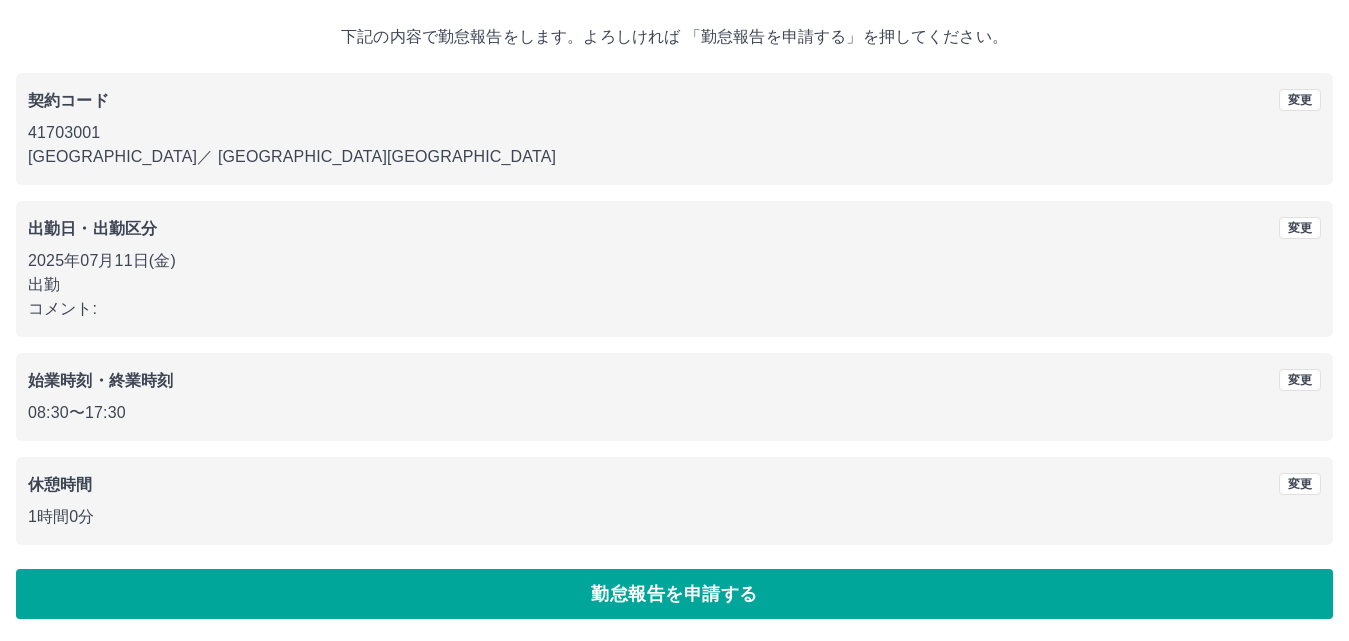 scroll, scrollTop: 108, scrollLeft: 0, axis: vertical 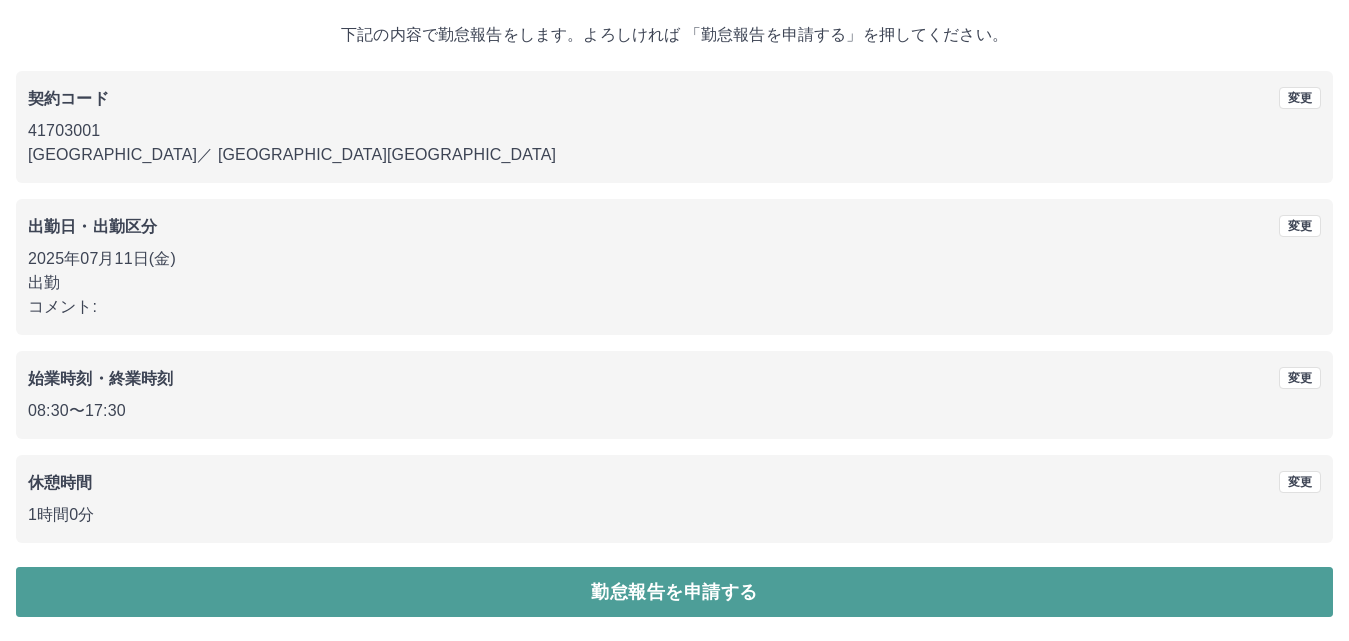 click on "勤怠報告を申請する" at bounding box center [674, 592] 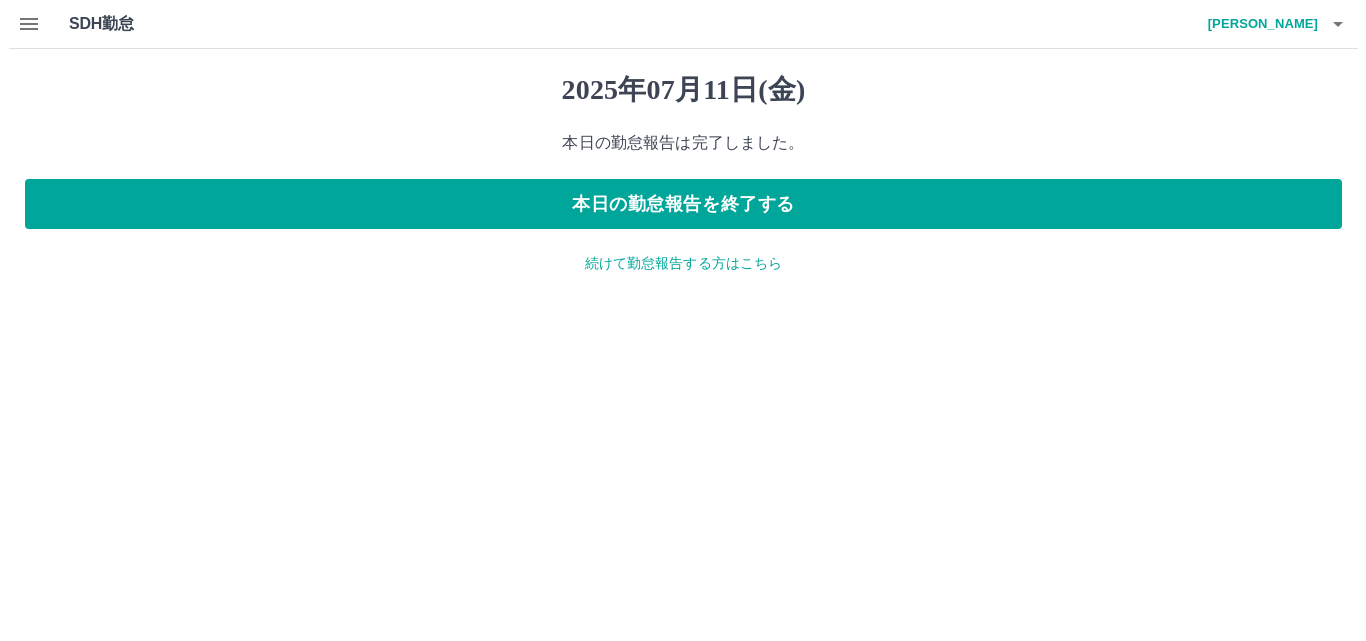scroll, scrollTop: 0, scrollLeft: 0, axis: both 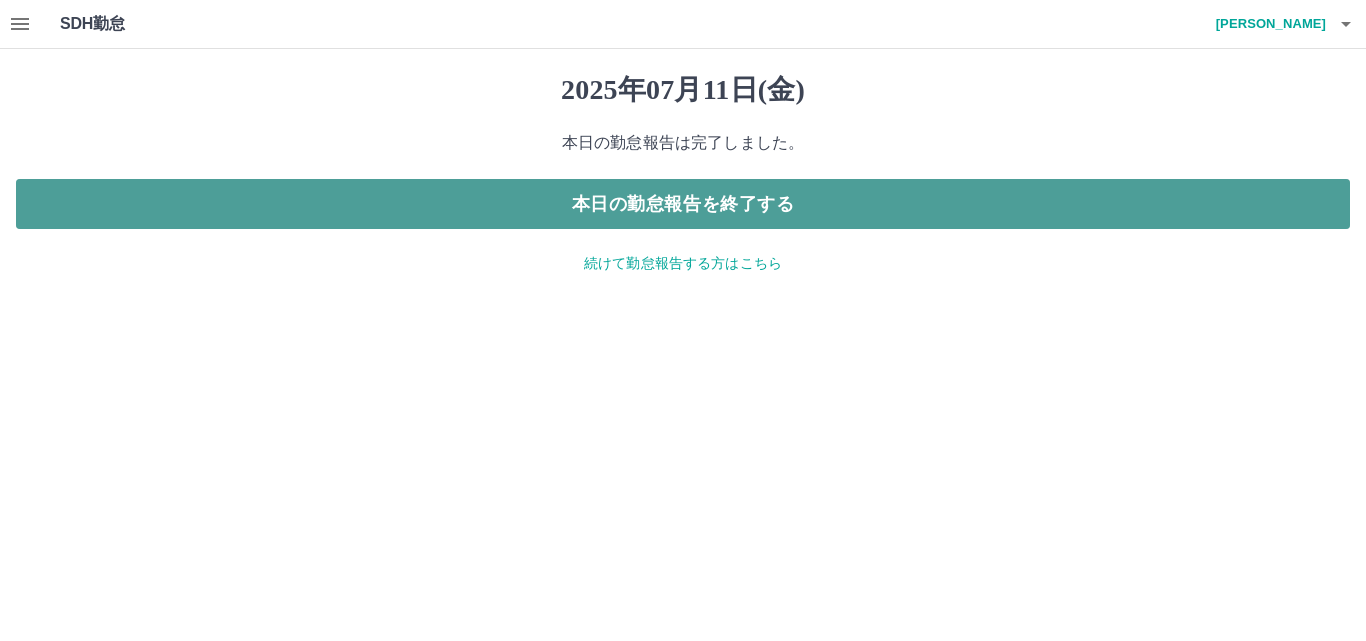 click on "本日の勤怠報告を終了する" at bounding box center [683, 204] 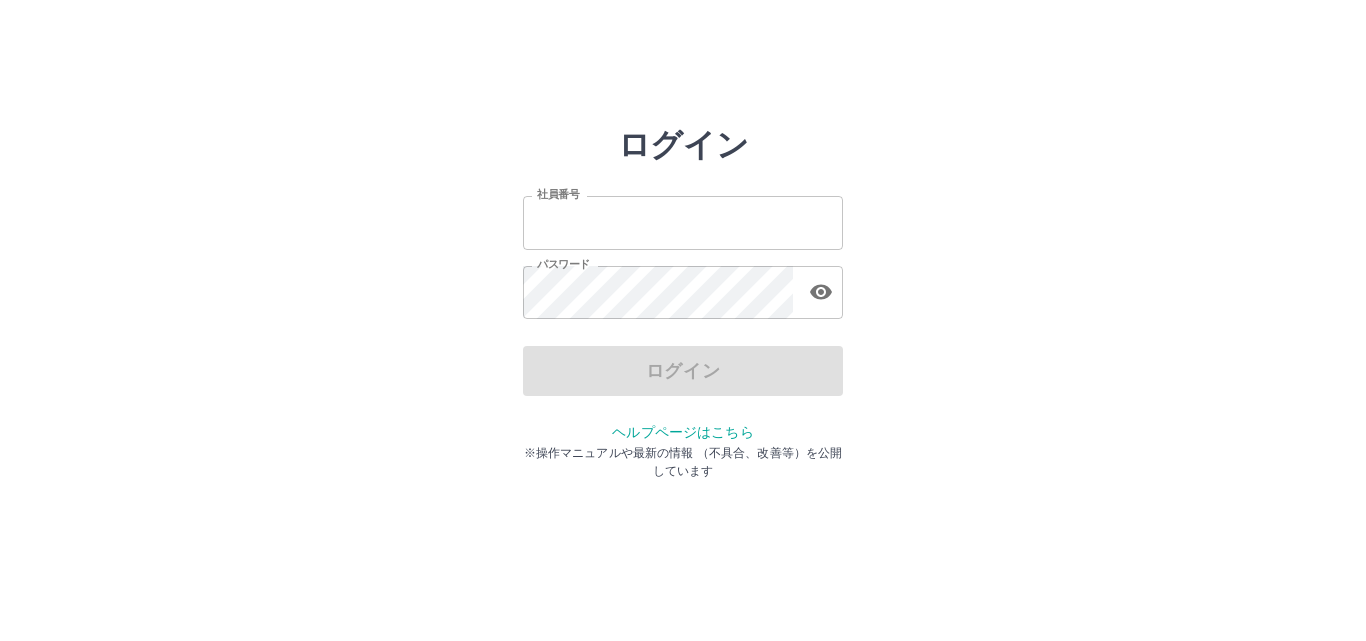 scroll, scrollTop: 0, scrollLeft: 0, axis: both 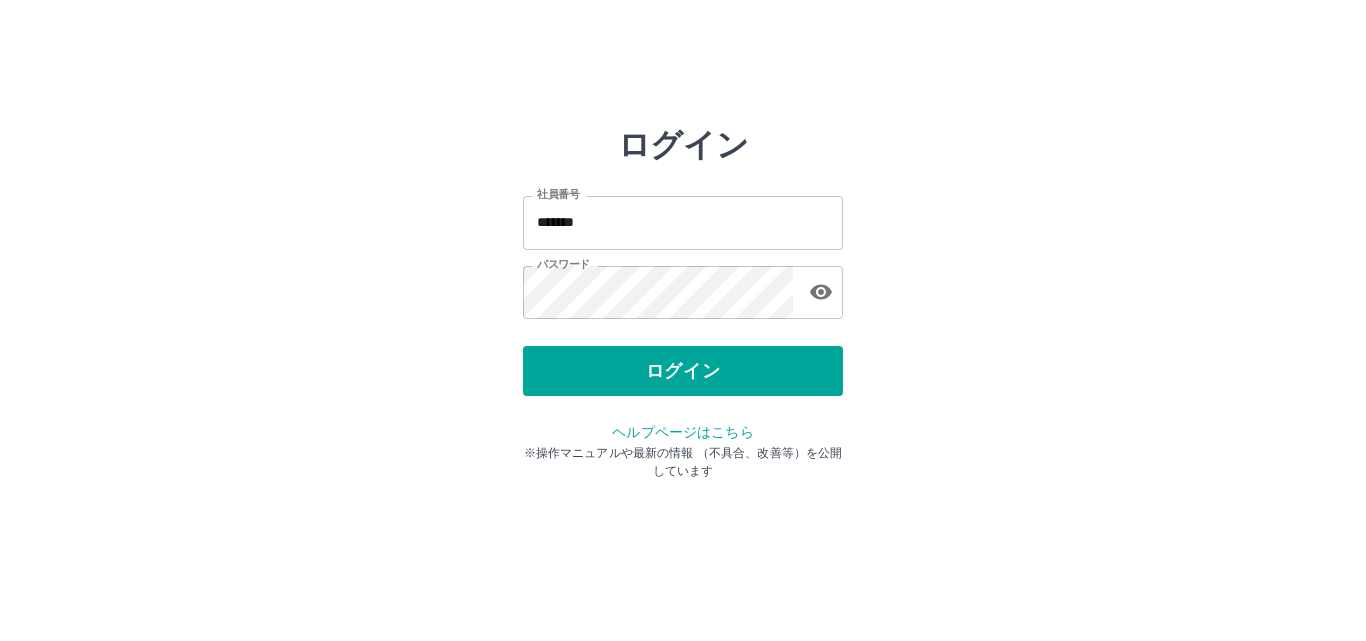 click on "ログイン" at bounding box center [683, 371] 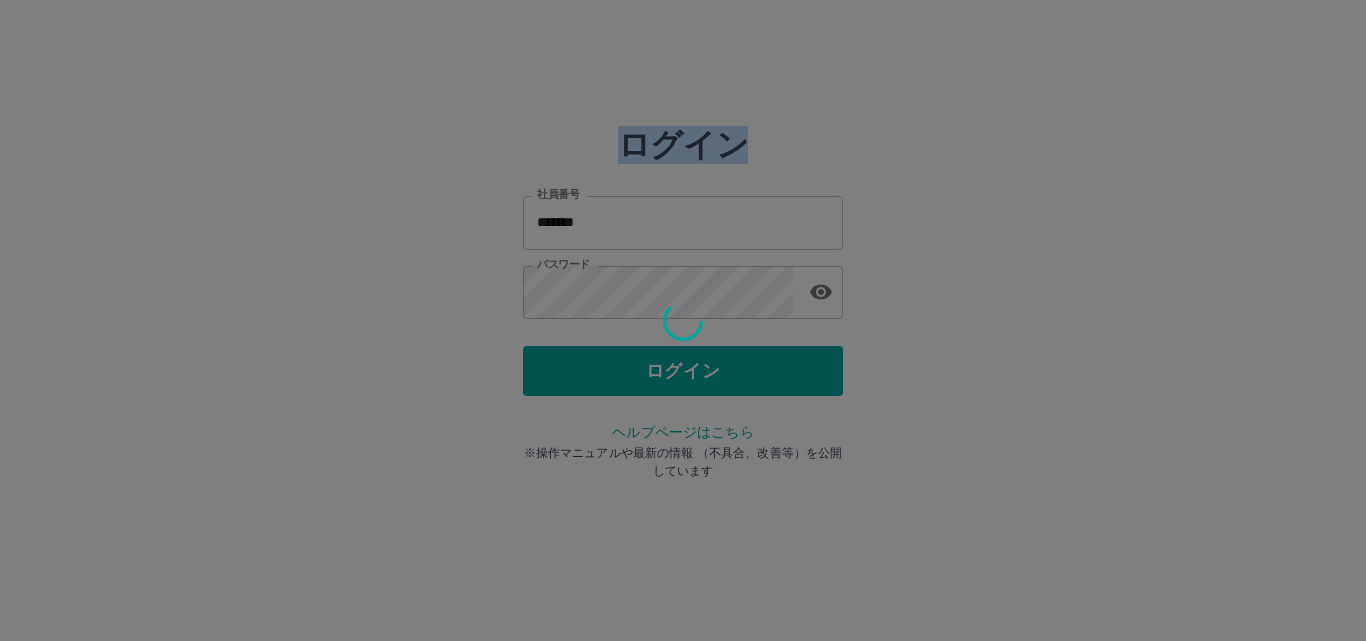 click at bounding box center (683, 320) 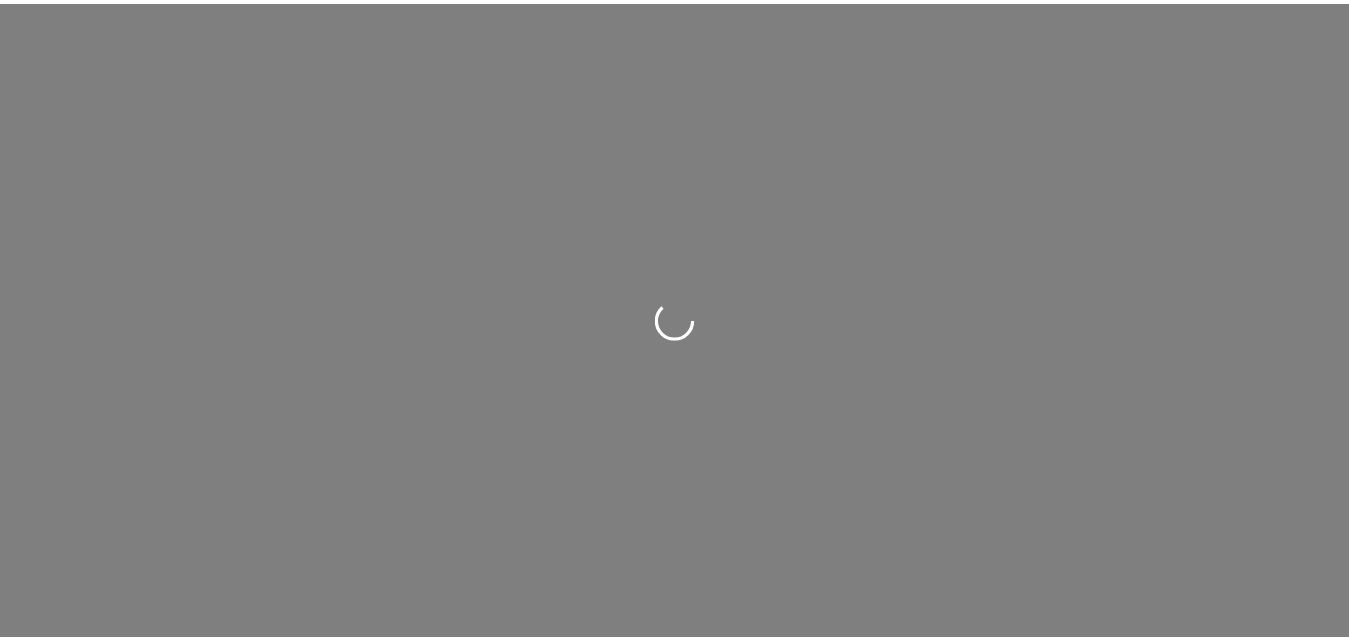 scroll, scrollTop: 0, scrollLeft: 0, axis: both 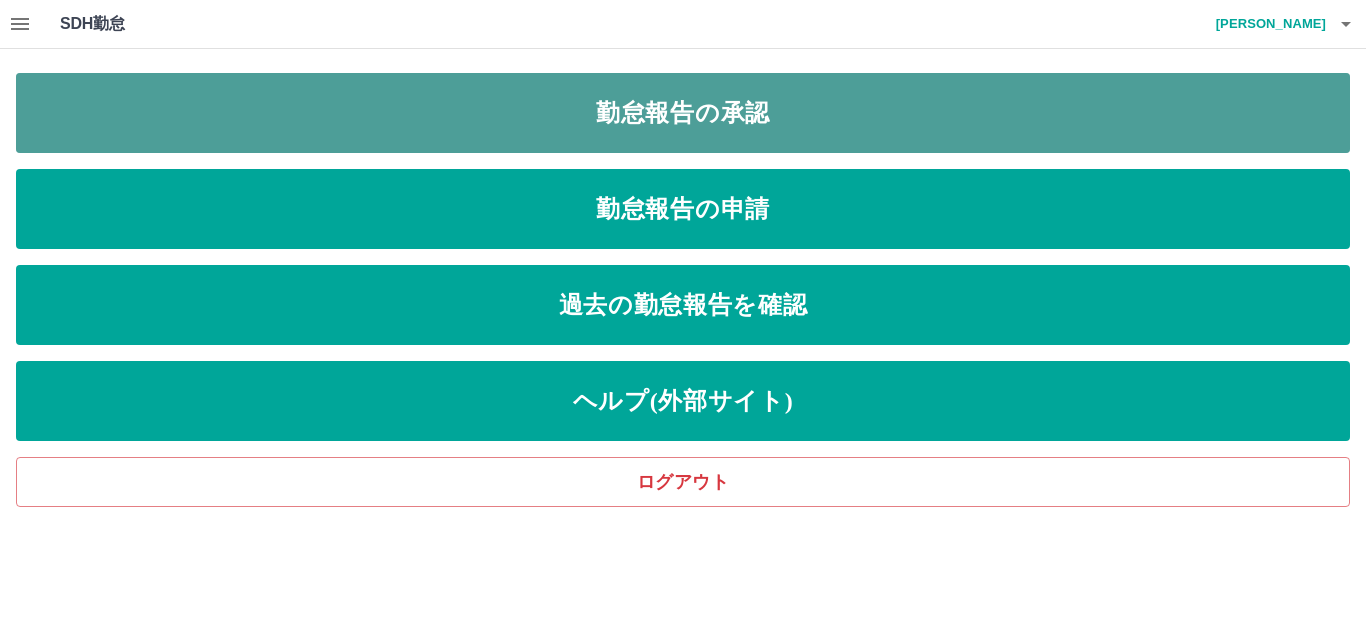 click on "勤怠報告の承認" at bounding box center (683, 113) 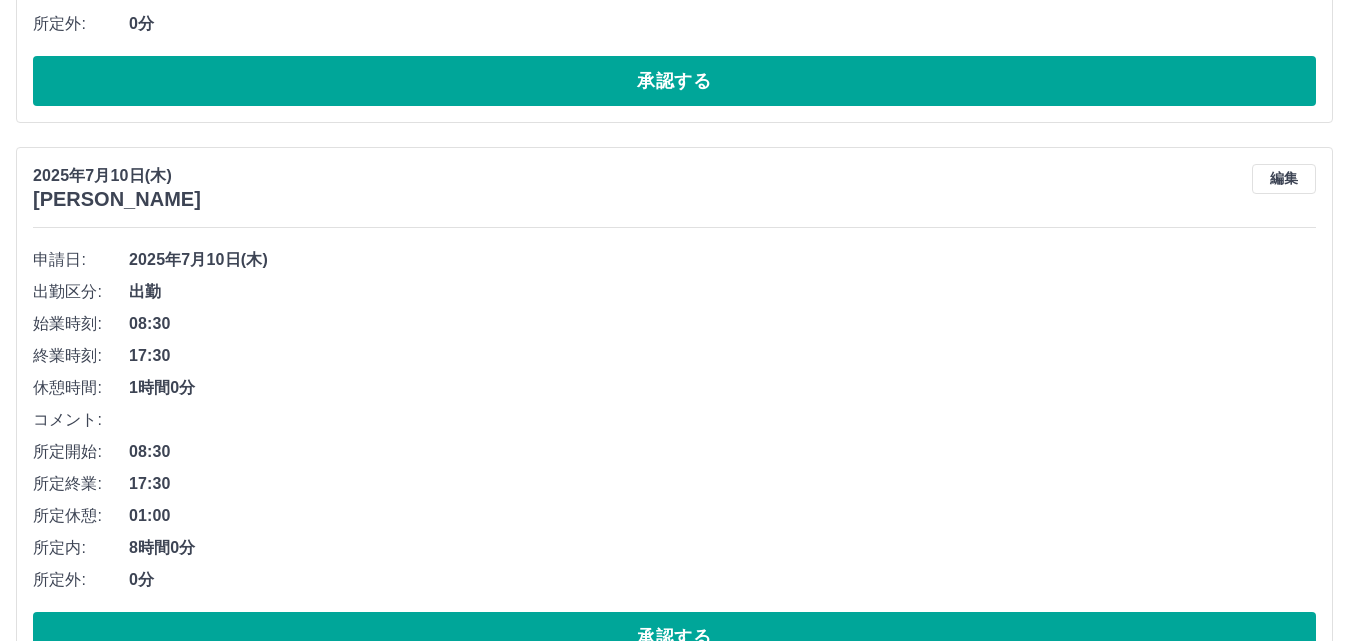scroll, scrollTop: 6800, scrollLeft: 0, axis: vertical 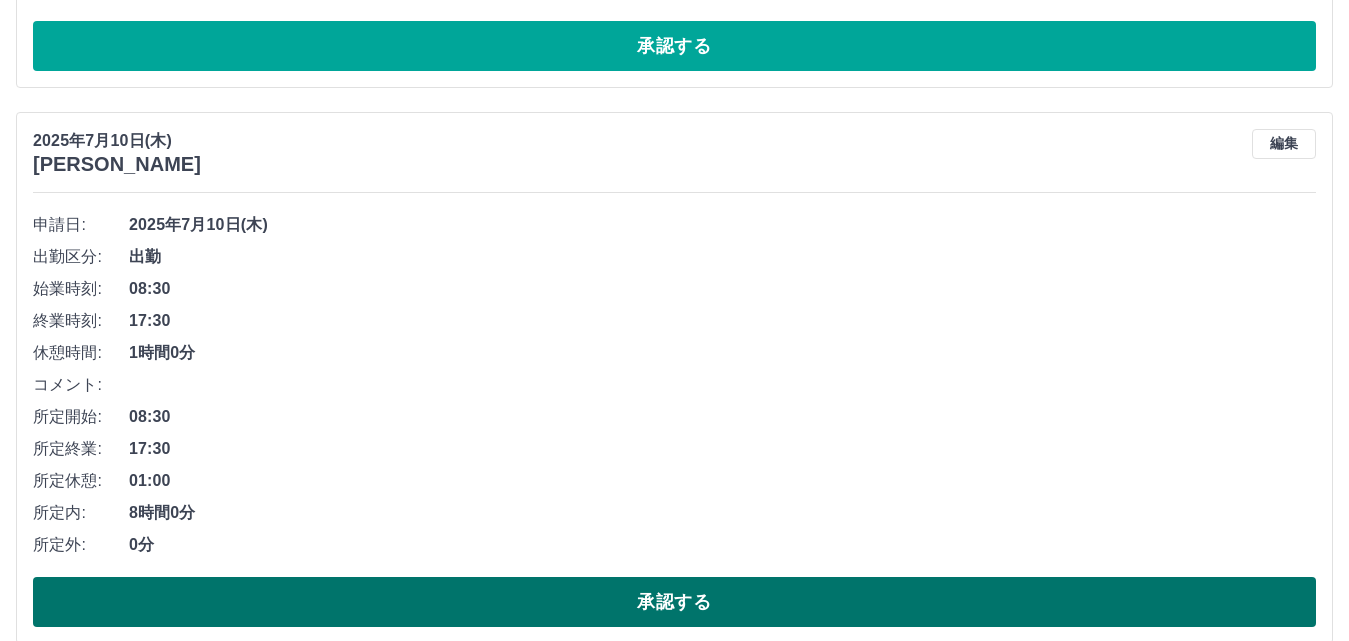 click on "承認する" at bounding box center (674, 602) 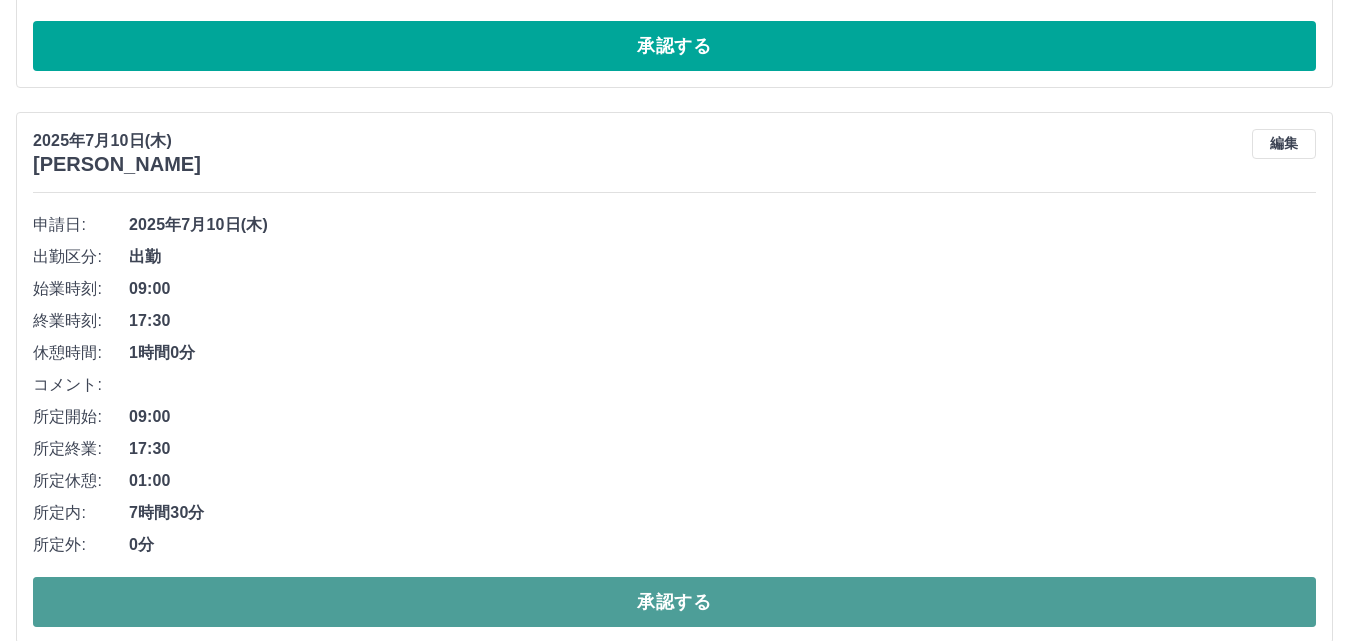 click on "承認する" at bounding box center [674, 602] 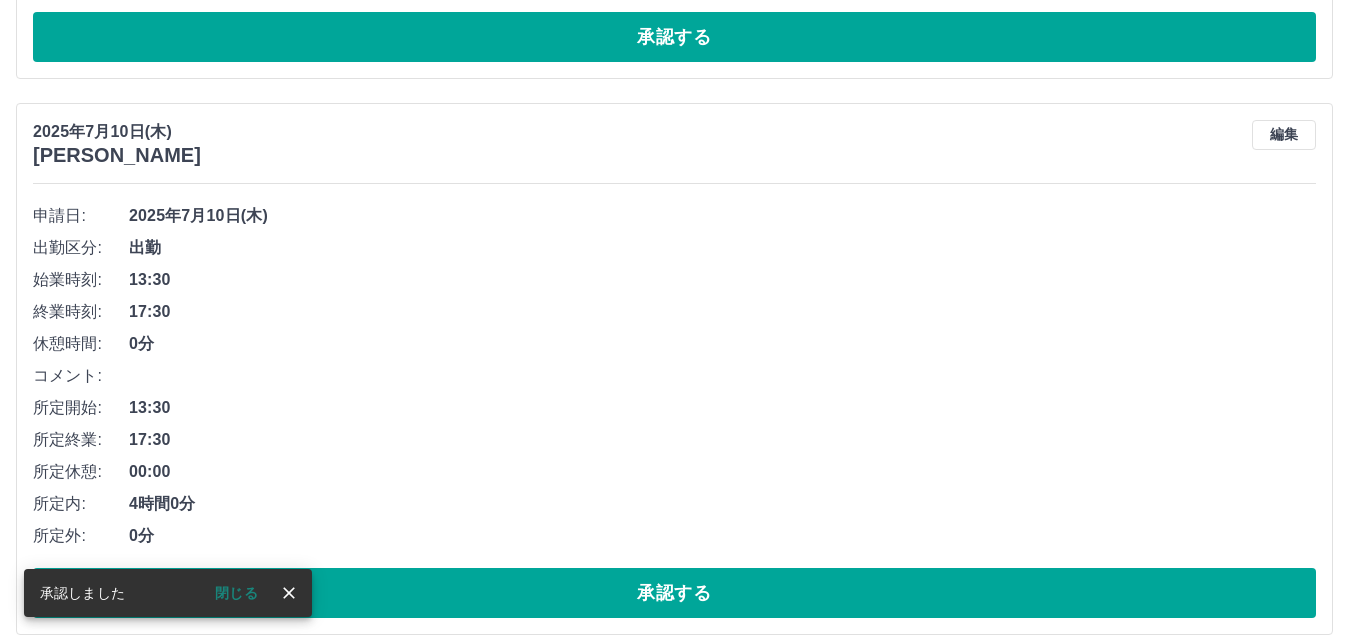 scroll, scrollTop: 6844, scrollLeft: 0, axis: vertical 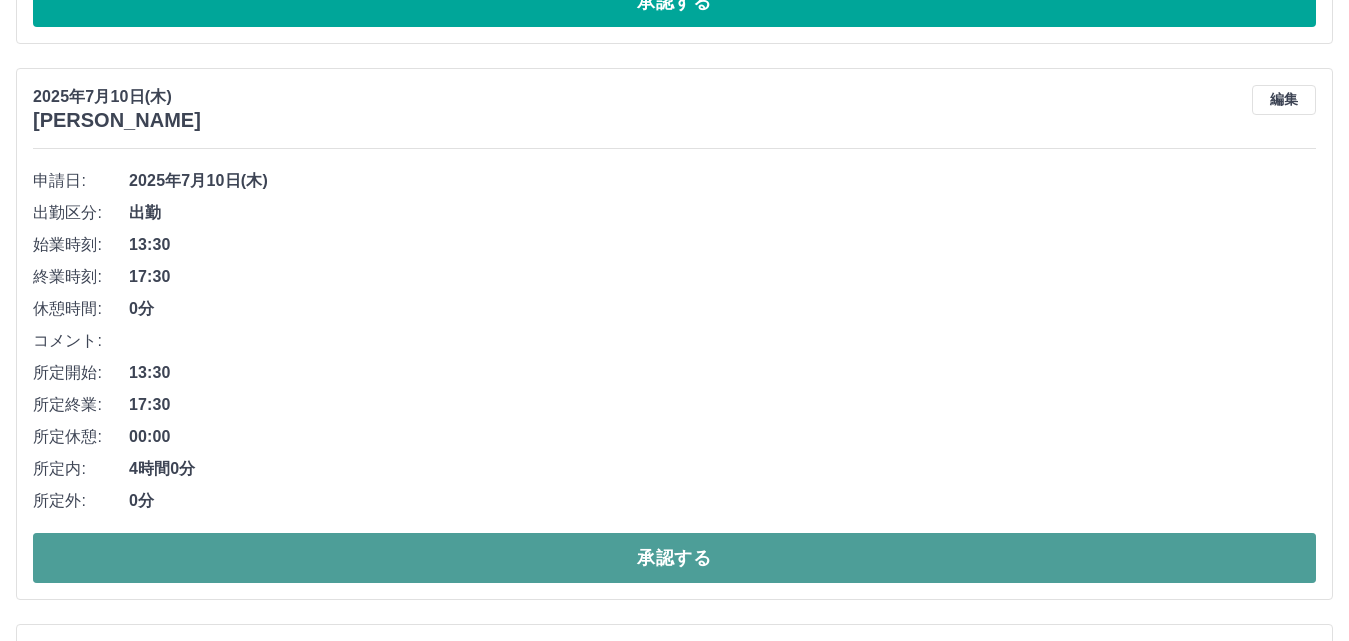 click on "承認する" at bounding box center [674, 558] 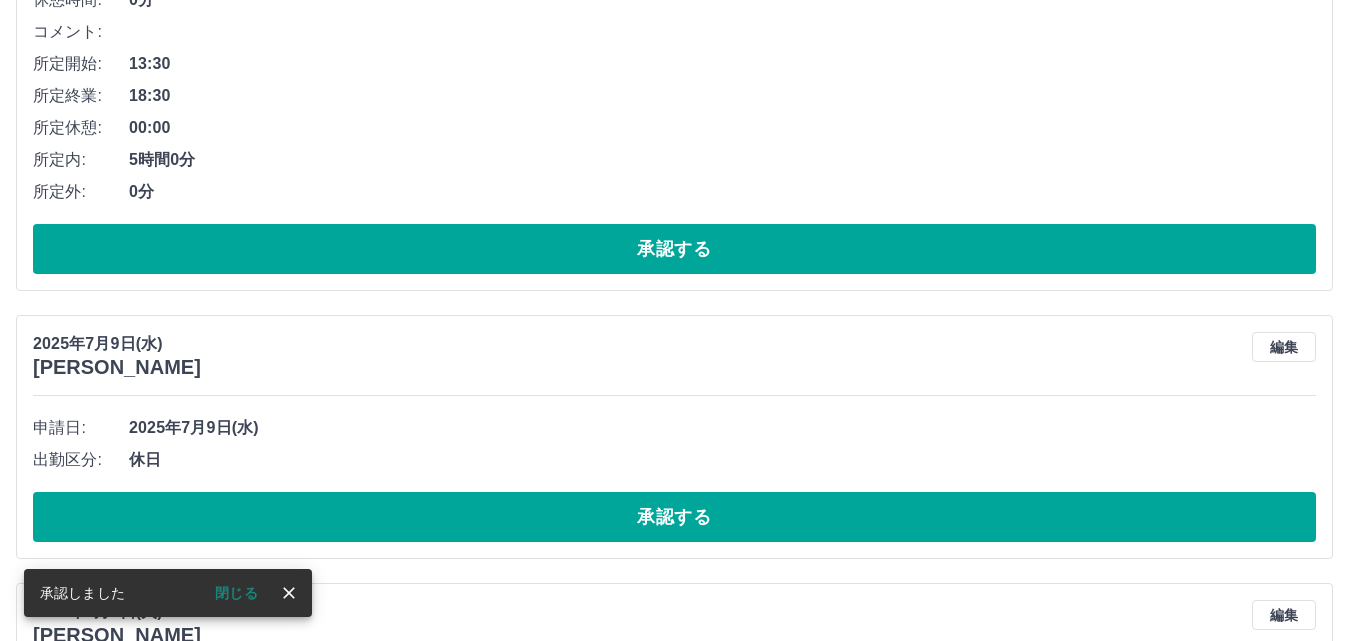 scroll, scrollTop: 7188, scrollLeft: 0, axis: vertical 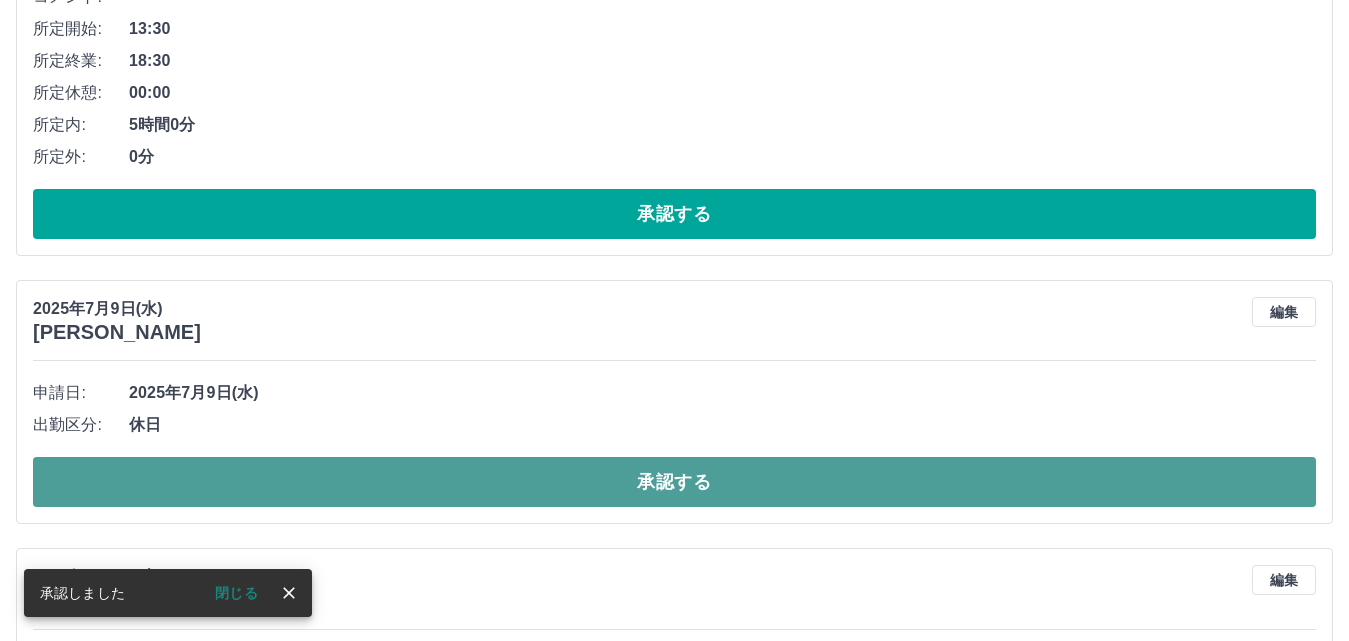click on "承認する" at bounding box center [674, 482] 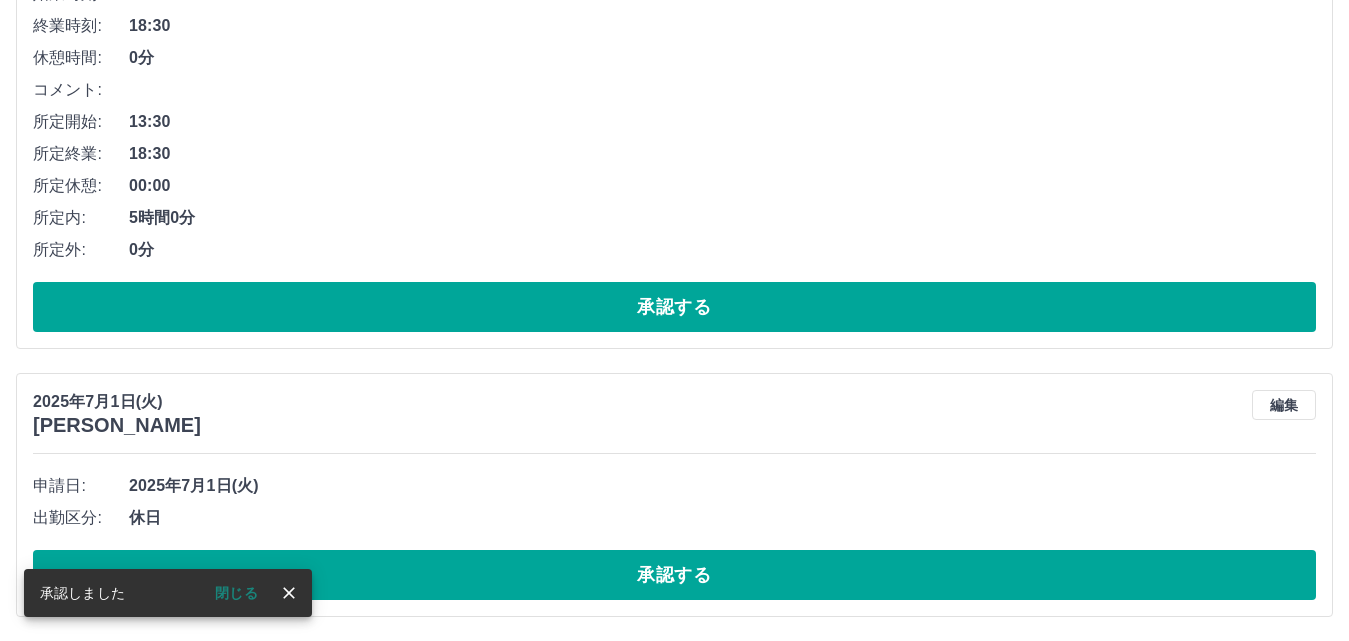 scroll, scrollTop: 7097, scrollLeft: 0, axis: vertical 